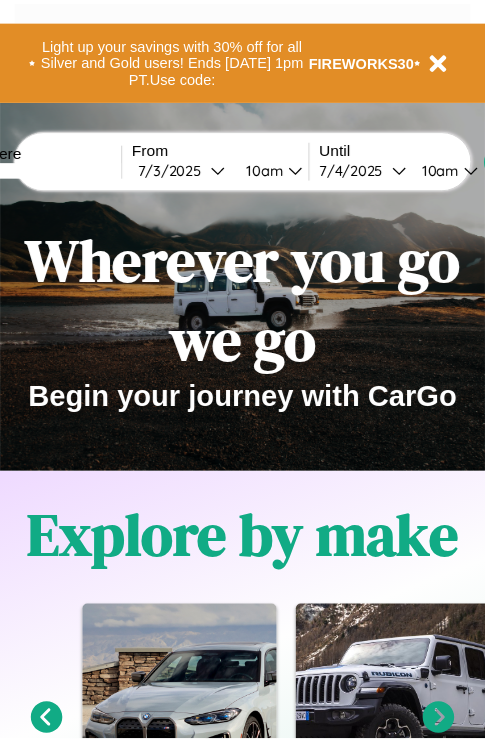 scroll, scrollTop: 0, scrollLeft: 0, axis: both 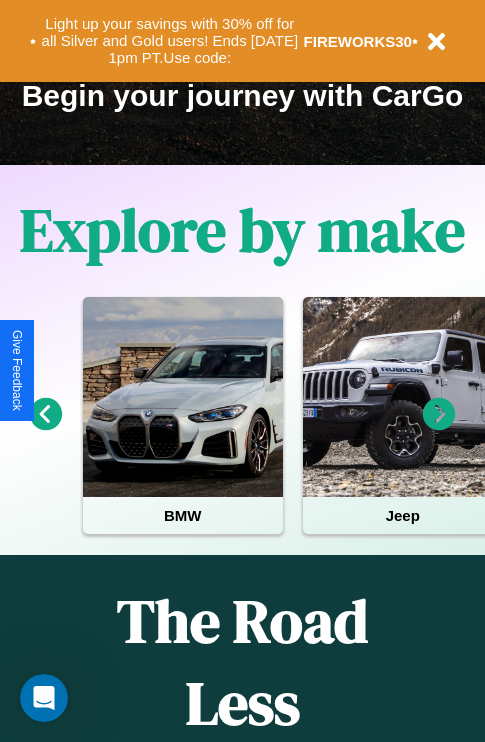 click 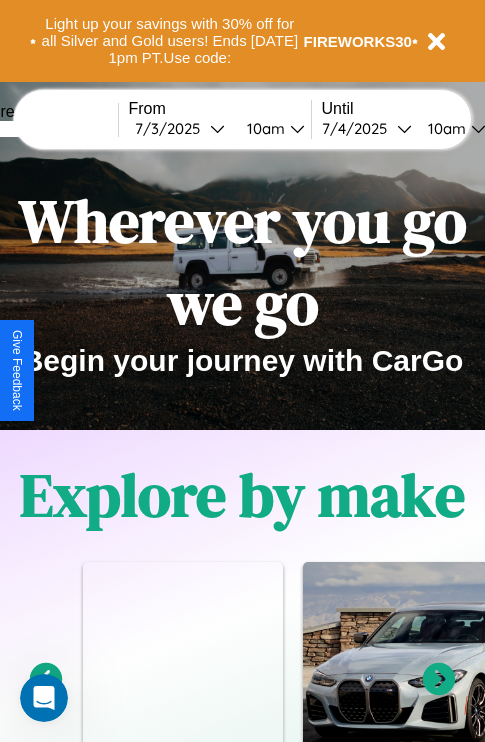 scroll, scrollTop: 0, scrollLeft: 0, axis: both 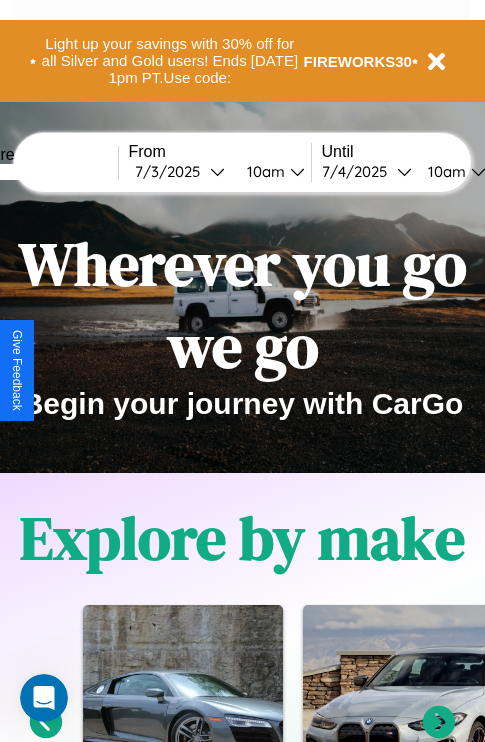 click at bounding box center (43, 172) 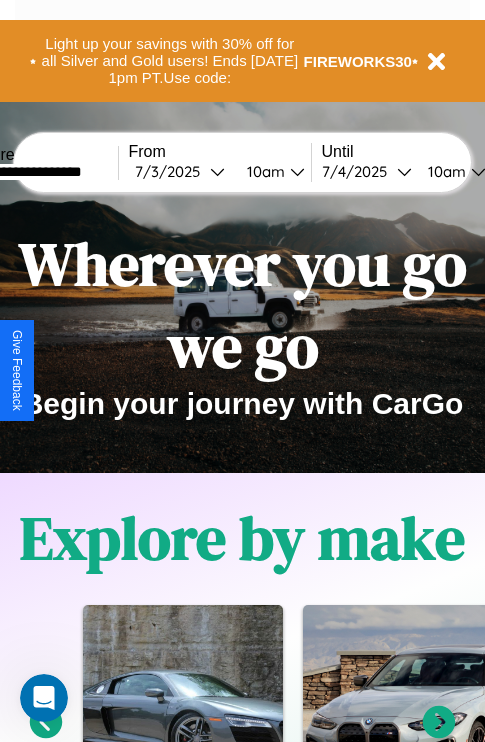 type on "**********" 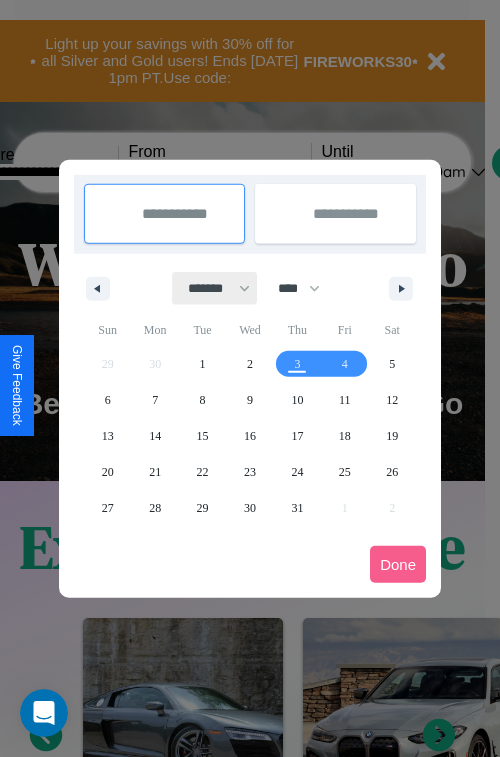 click on "******* ******** ***** ***** *** **** **** ****** ********* ******* ******** ********" at bounding box center [215, 288] 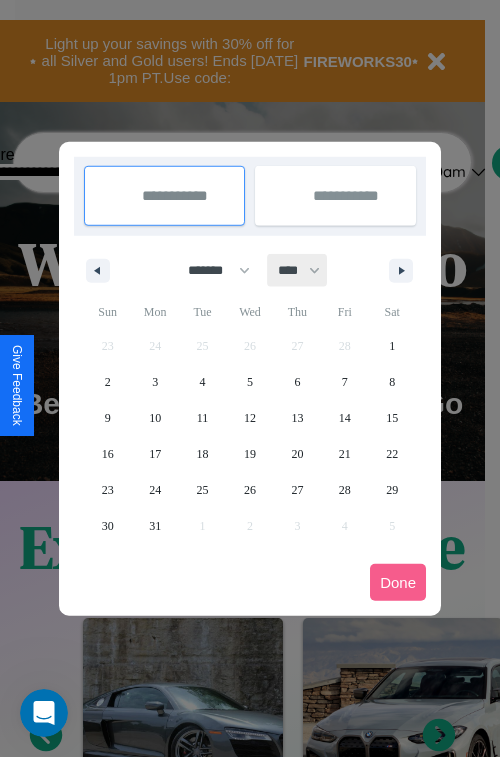 click on "**** **** **** **** **** **** **** **** **** **** **** **** **** **** **** **** **** **** **** **** **** **** **** **** **** **** **** **** **** **** **** **** **** **** **** **** **** **** **** **** **** **** **** **** **** **** **** **** **** **** **** **** **** **** **** **** **** **** **** **** **** **** **** **** **** **** **** **** **** **** **** **** **** **** **** **** **** **** **** **** **** **** **** **** **** **** **** **** **** **** **** **** **** **** **** **** **** **** **** **** **** **** **** **** **** **** **** **** **** **** **** **** **** **** **** **** **** **** **** **** ****" at bounding box center (298, 270) 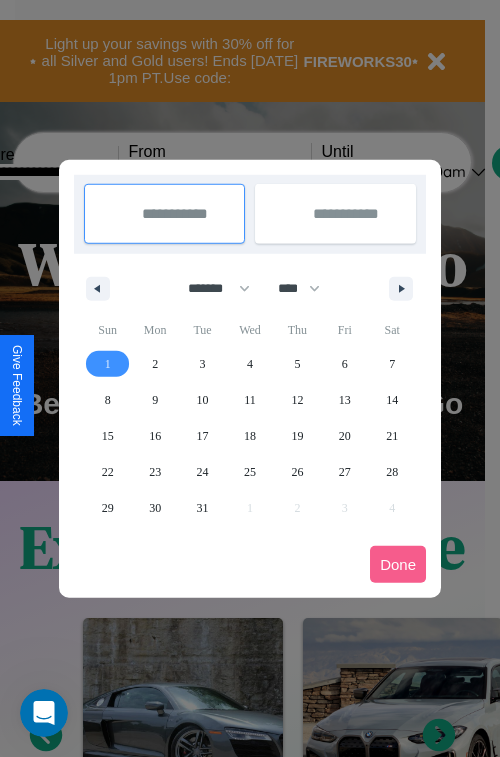 click on "1" at bounding box center (108, 364) 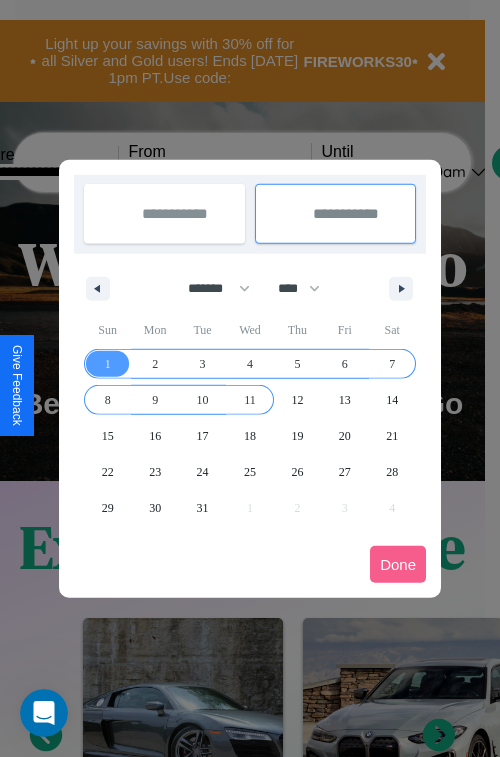 click on "11" at bounding box center (250, 400) 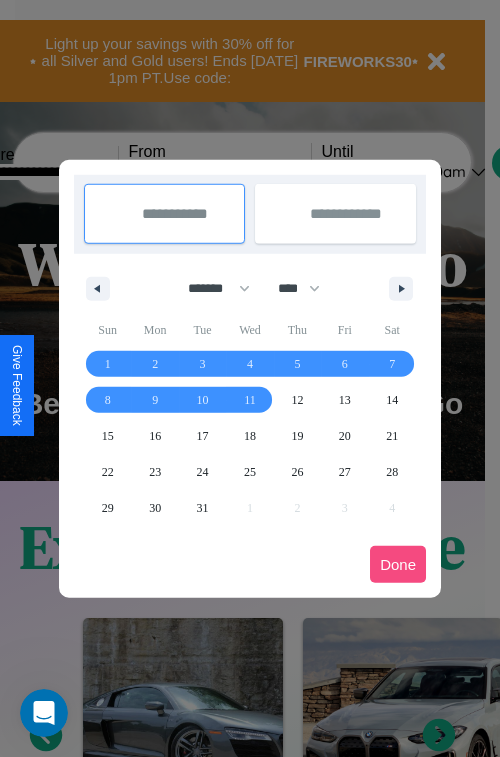 click on "Done" at bounding box center [398, 564] 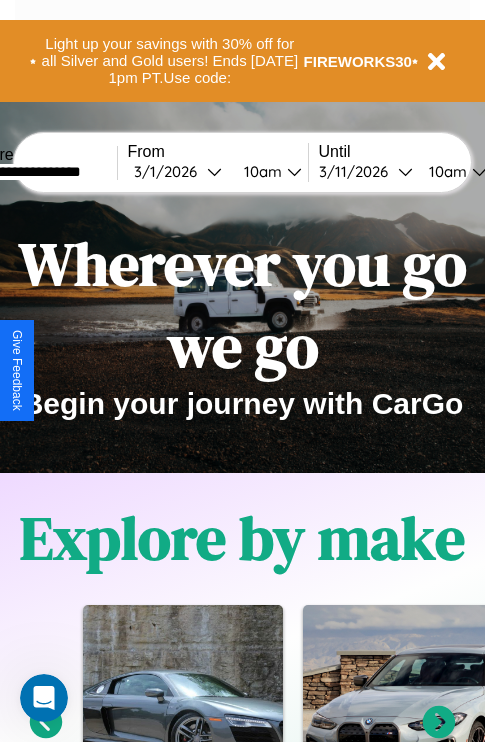 scroll, scrollTop: 0, scrollLeft: 68, axis: horizontal 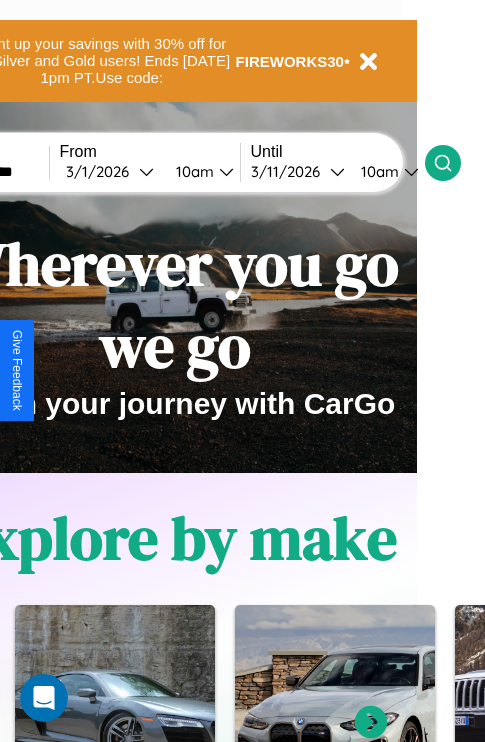 click 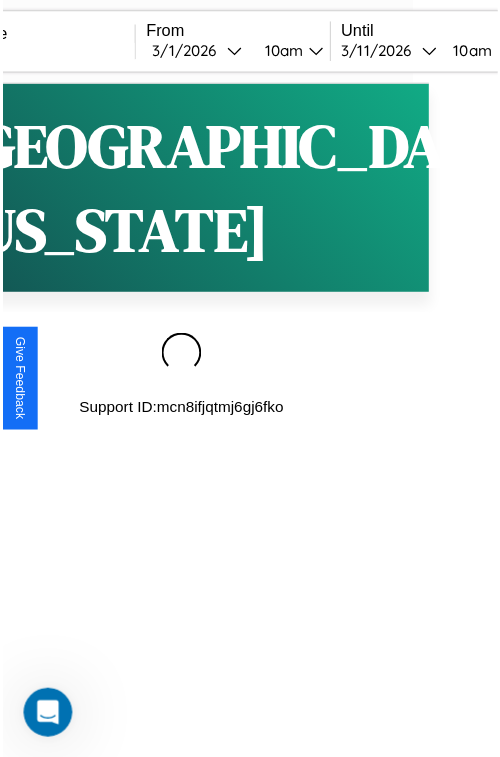 scroll, scrollTop: 0, scrollLeft: 0, axis: both 